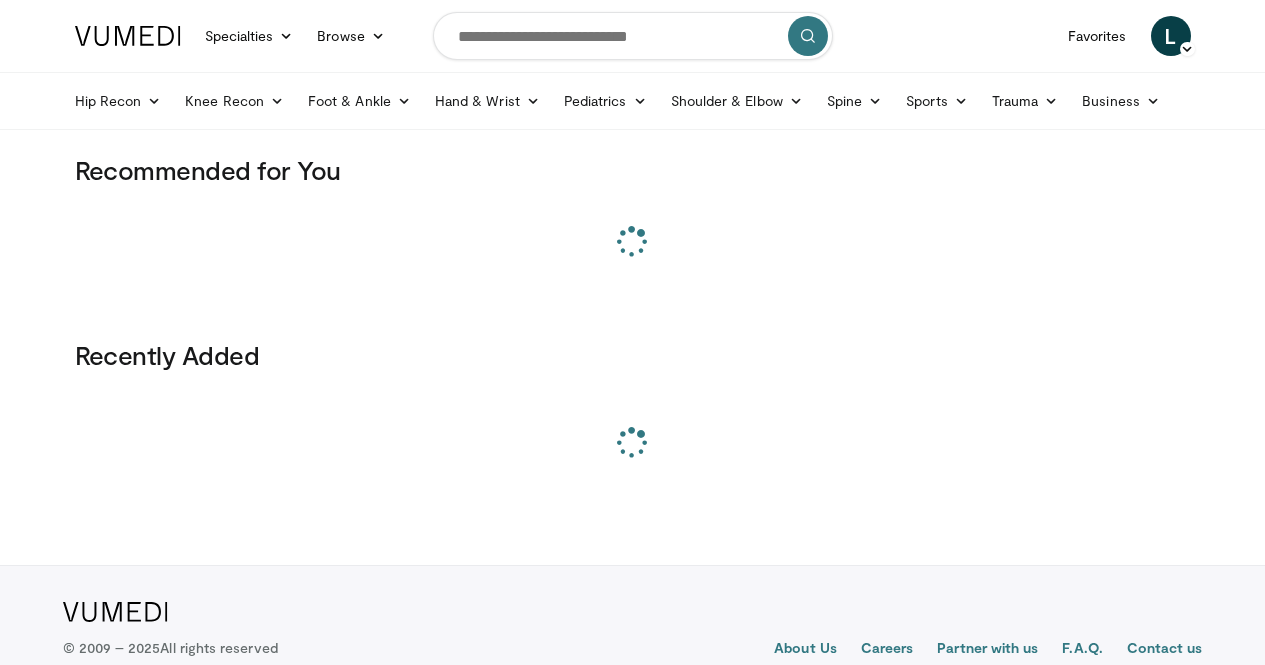 scroll, scrollTop: 0, scrollLeft: 0, axis: both 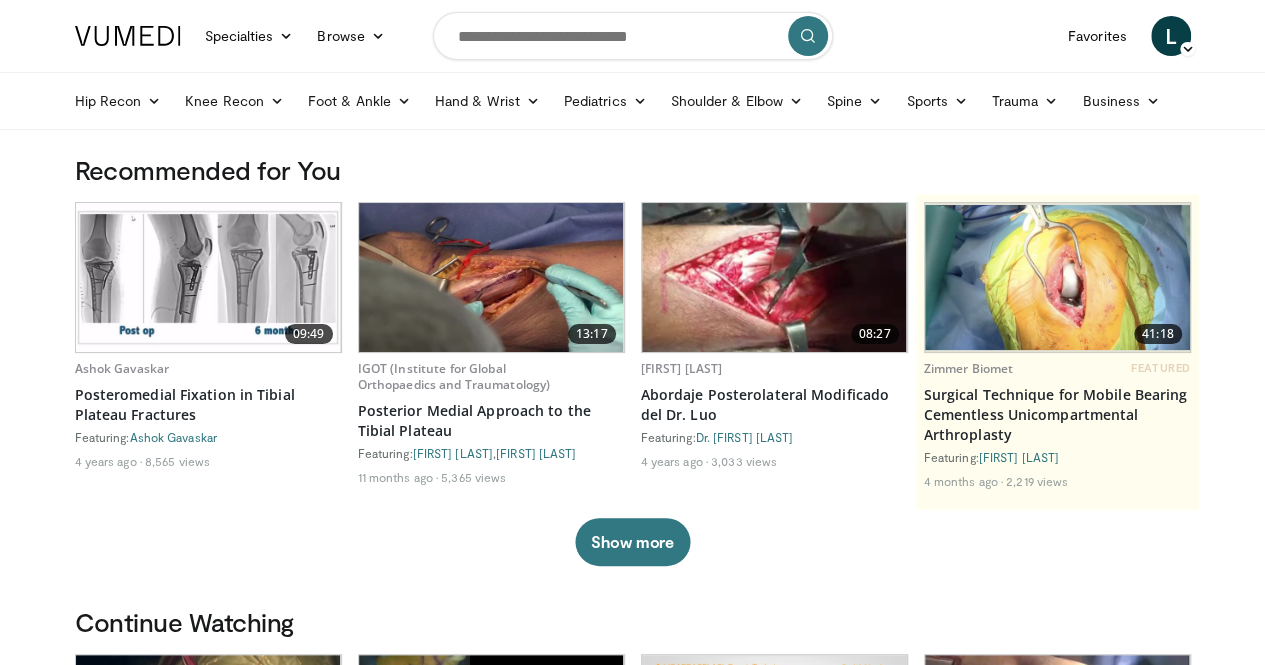 click at bounding box center [633, 36] 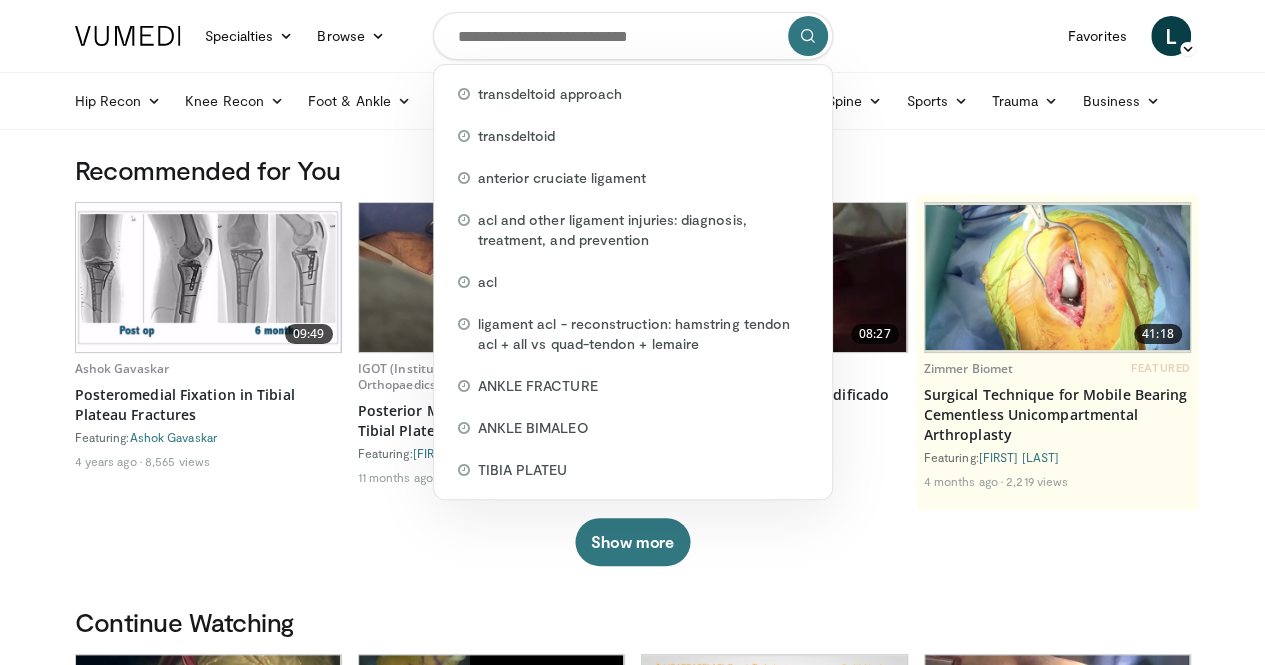 click on "Specialties
Adult & Family Medicine
Allergy, Asthma, Immunology
Anesthesiology
Cardiology
Dental
Dermatology
Endocrinology
Gastroenterology & Hepatology
General Surgery
Hematology & Oncology
Infectious Disease
Nephrology
Neurology
Neurosurgery
Obstetrics & Gynecology
Ophthalmology
Oral Maxillofacial
Orthopaedics
Otolaryngology
Pediatrics
Plastic Surgery
Podiatry
Psychiatry
Pulmonology
Radiation Oncology
Radiology
Rheumatology
Urology" at bounding box center (632, 1191) 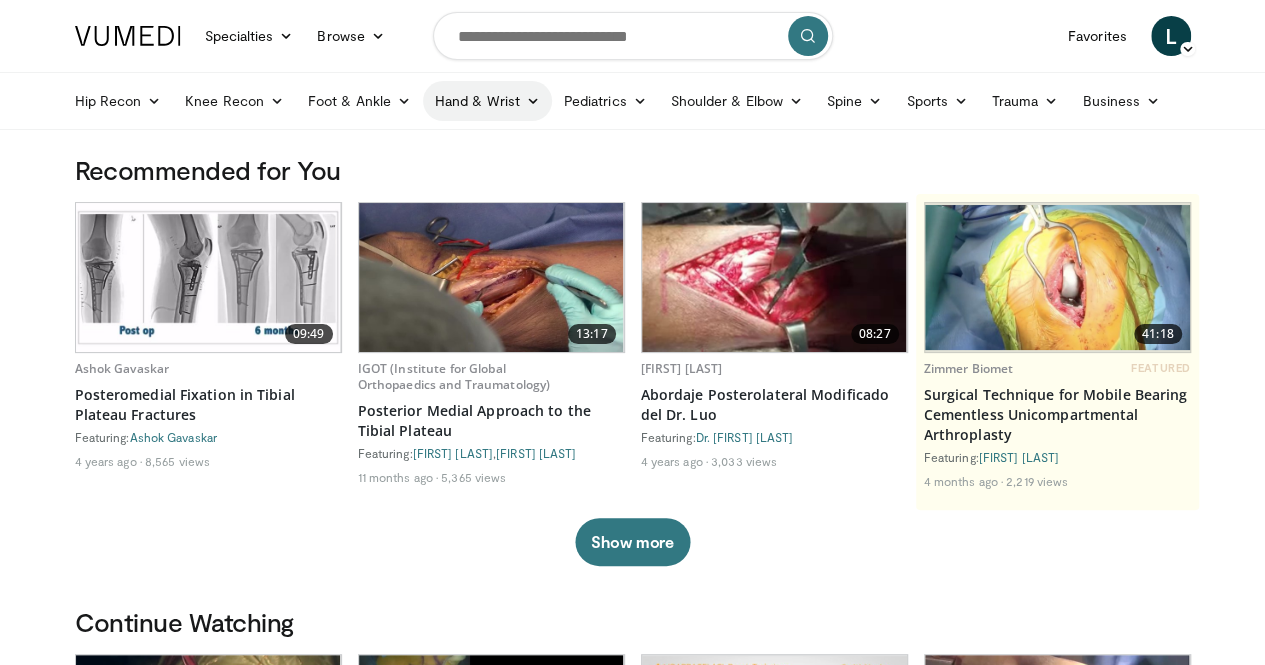 click on "Hand & Wrist" at bounding box center (487, 101) 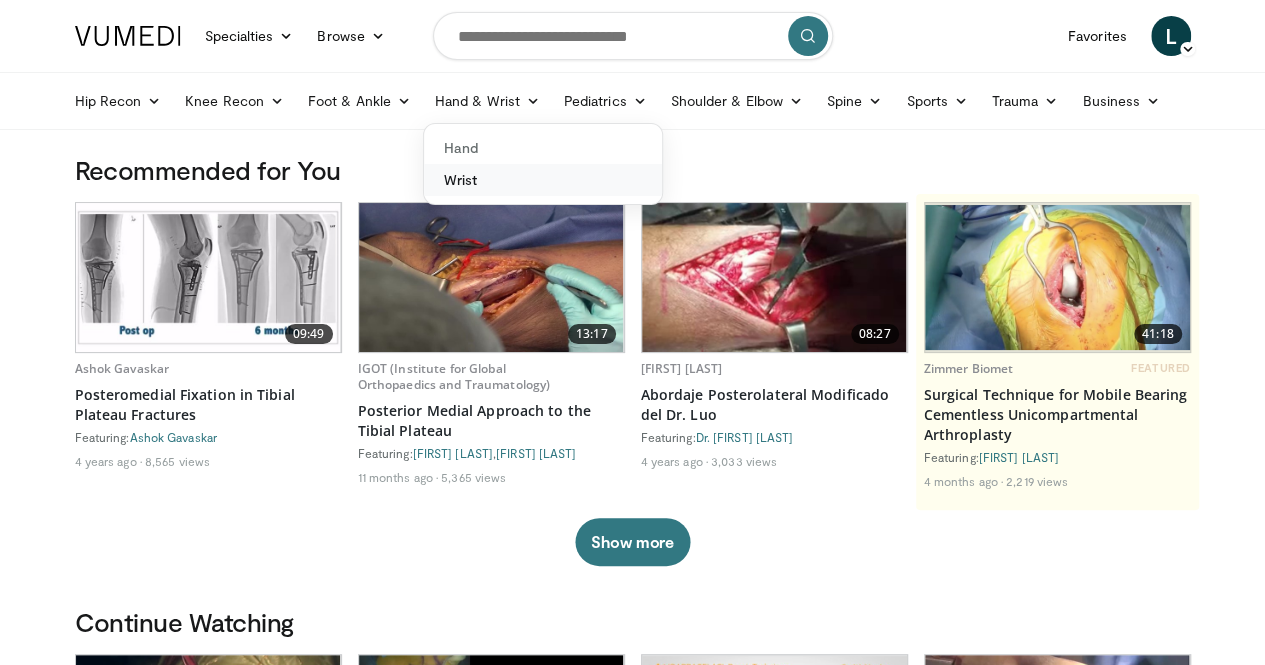 click on "Wrist" at bounding box center [543, 180] 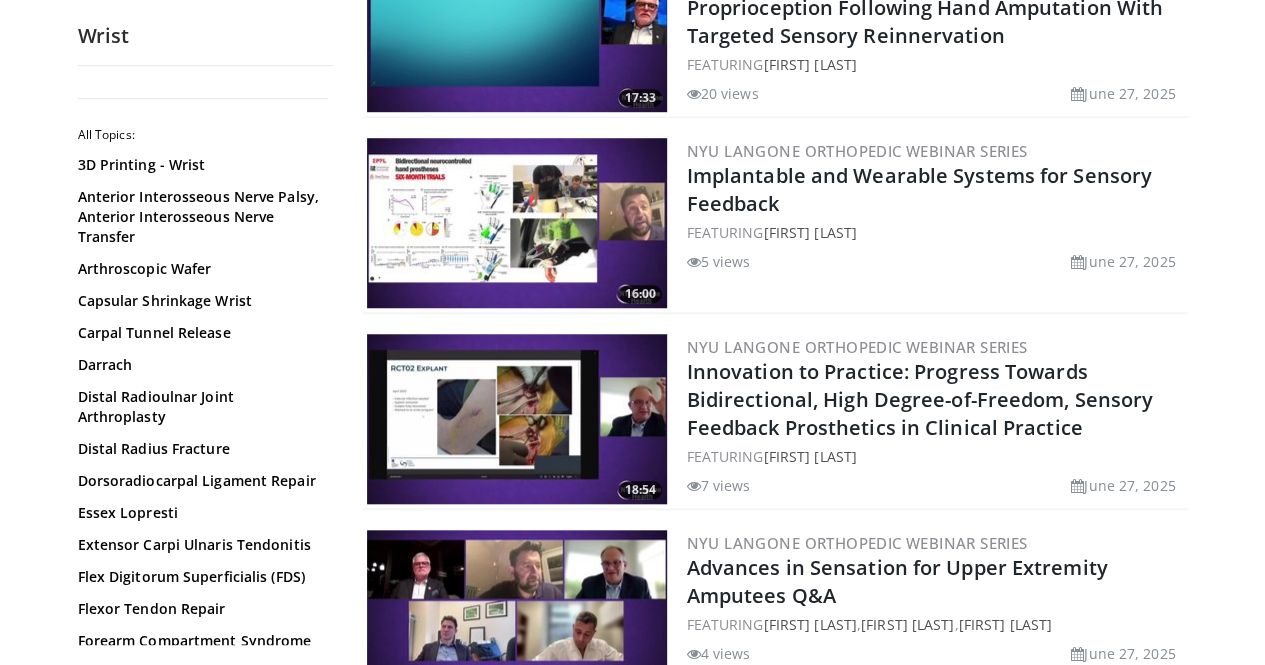 scroll, scrollTop: 698, scrollLeft: 0, axis: vertical 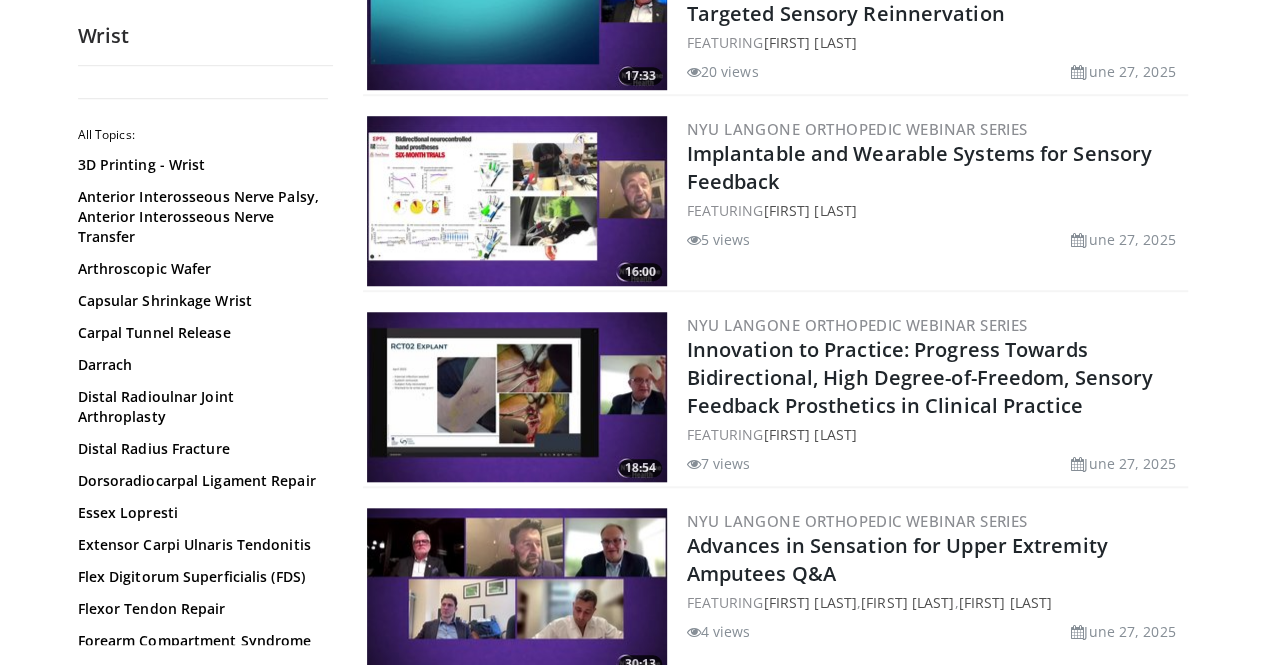 click on "Wrist
All Topics:
3D Printing - Wrist
Anterior Interosseous Nerve Palsy, Anterior Interosseous Nerve Transfer
Arthroscopic Wafer
Capsular Shrinkage Wrist
Carpal Tunnel Release
Darrach
Distal Radioulnar Joint Arthroplasty
Distal Radius Fracture
Dorsoradiocarpal Ligament Repair
Essex Lopresti
Extensor Carpi Ulnaris Tendonitis
Flex Digitorum Superficialis (FDS)
Flexor Tendon Repair
Forearm Compartment Syndrome
Forearm Fracture
Four Corner Fusion
Free Functioning Muscle Transfer
Galeazzi Fractures
Ganglion Cyst Wrist" at bounding box center (205, 2001) 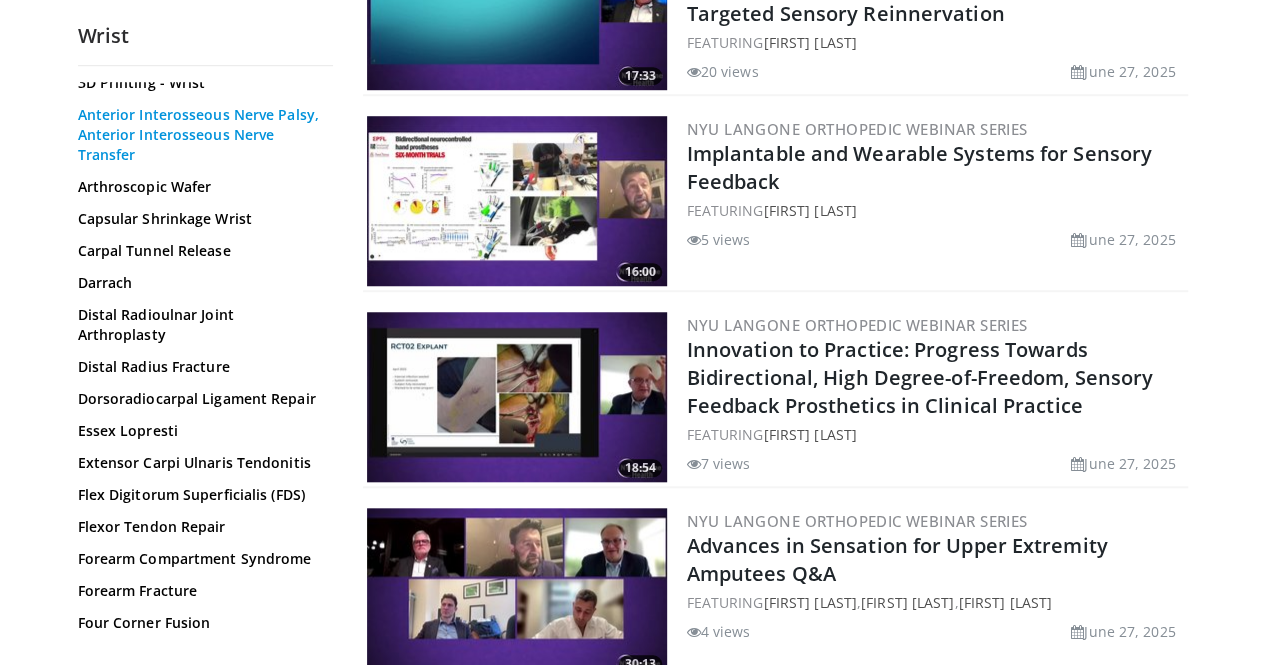 scroll, scrollTop: 81, scrollLeft: 0, axis: vertical 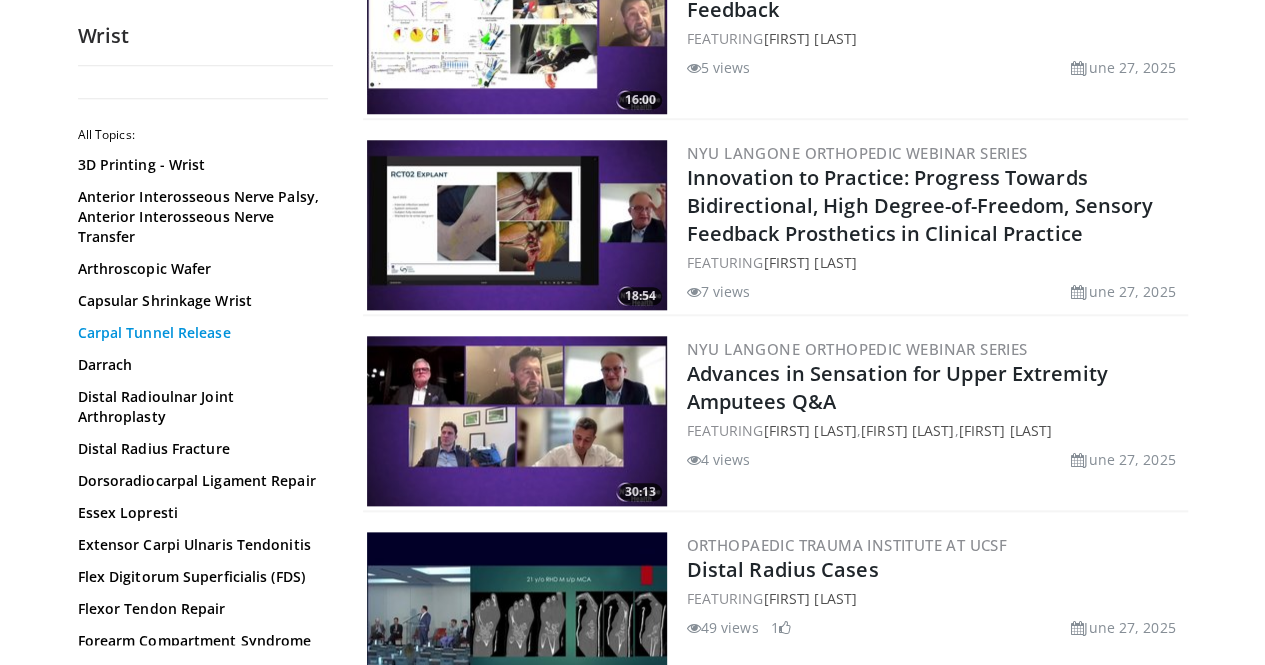 click on "Carpal Tunnel Release" at bounding box center (200, 333) 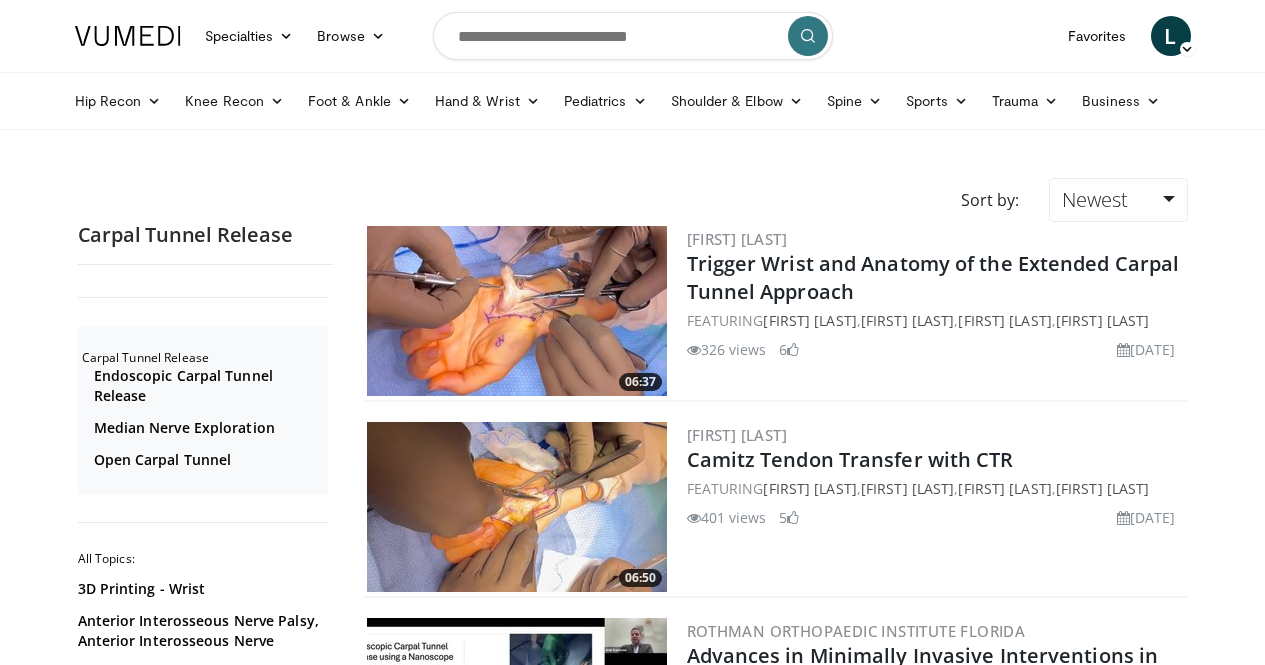 scroll, scrollTop: 0, scrollLeft: 0, axis: both 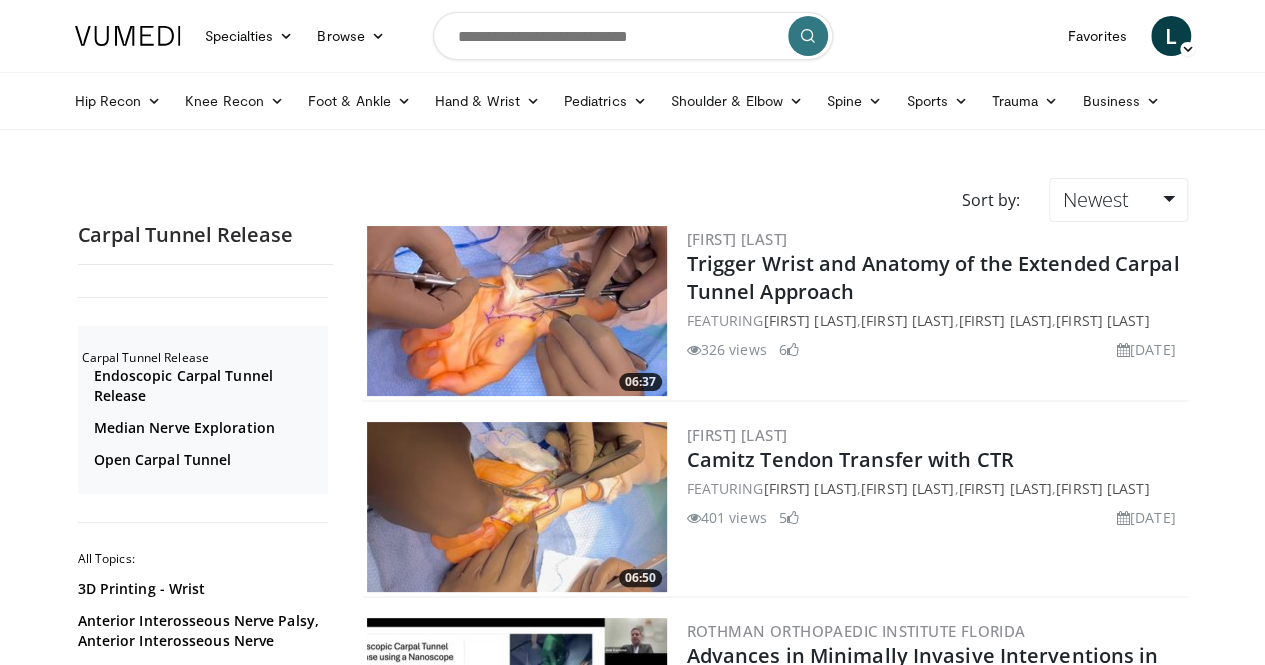 click on "[DATE]
[FIRST] [LAST]
FEATURING
[FIRST] [LAST] ,
[FIRST] [LAST] ,
[FIRST] [LAST] ,
[FIRST] [LAST]
[VIEWS]
[DATE]
6
06:50
[FIRST] [LAST]
FEATURING
[FIRST] [LAST]" at bounding box center (775, 2699) 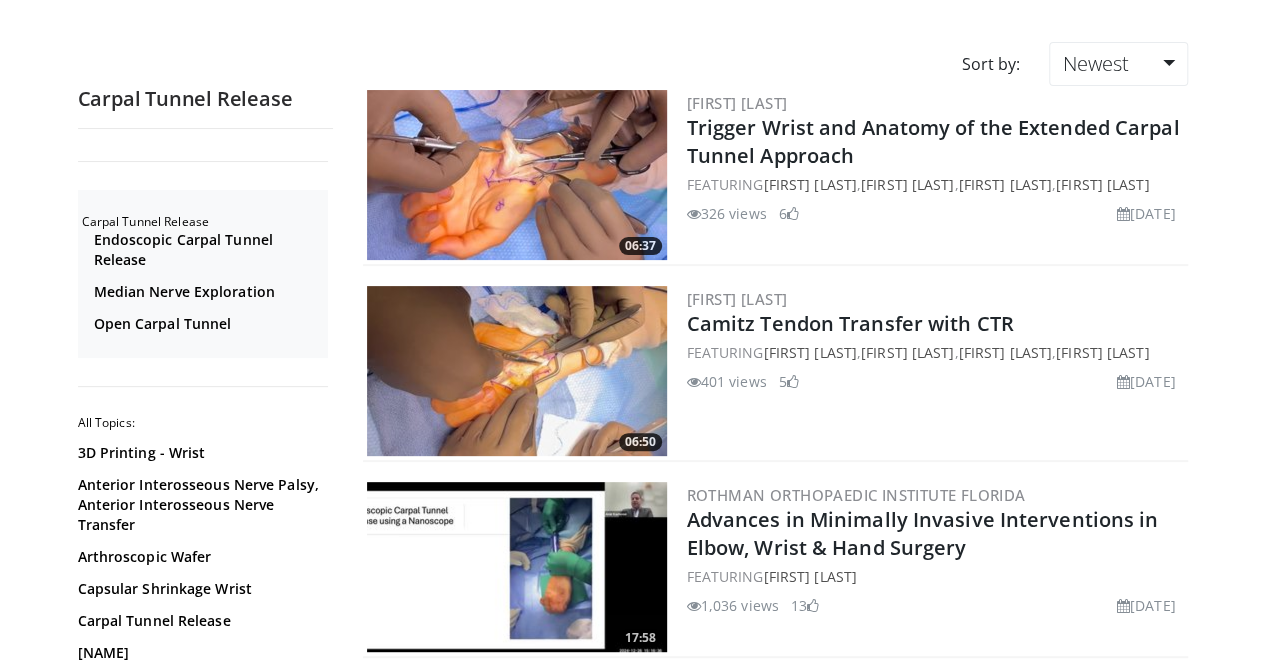 scroll, scrollTop: 0, scrollLeft: 0, axis: both 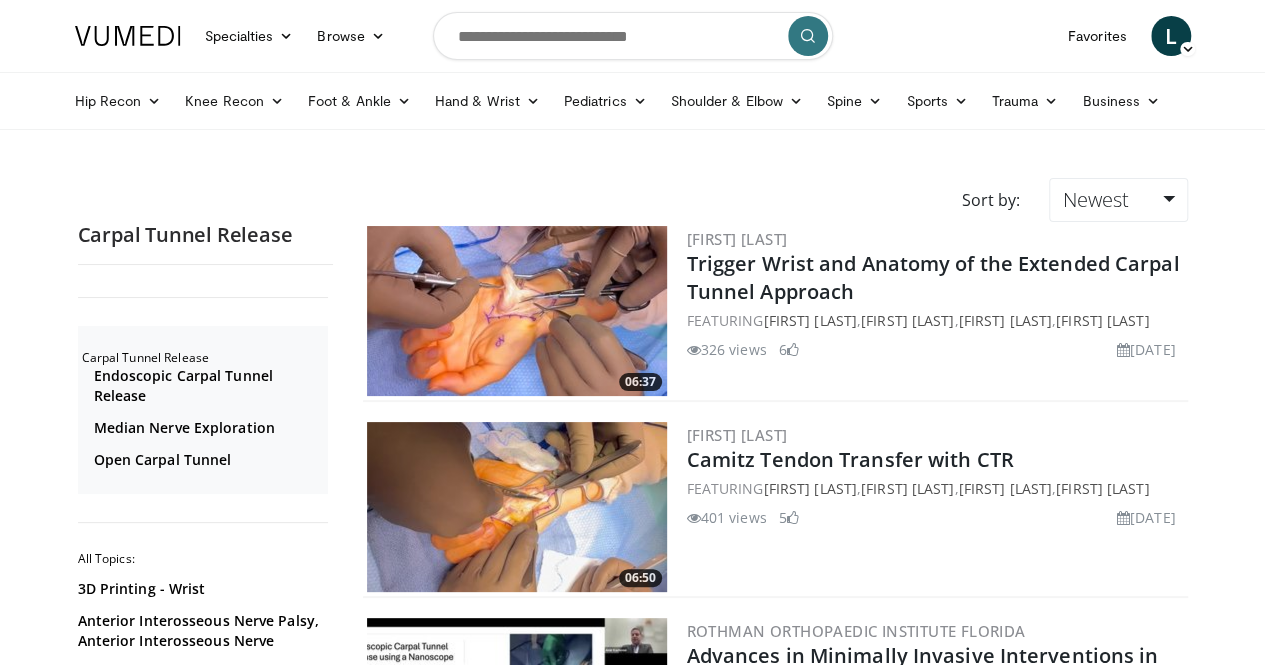 click at bounding box center [517, 311] 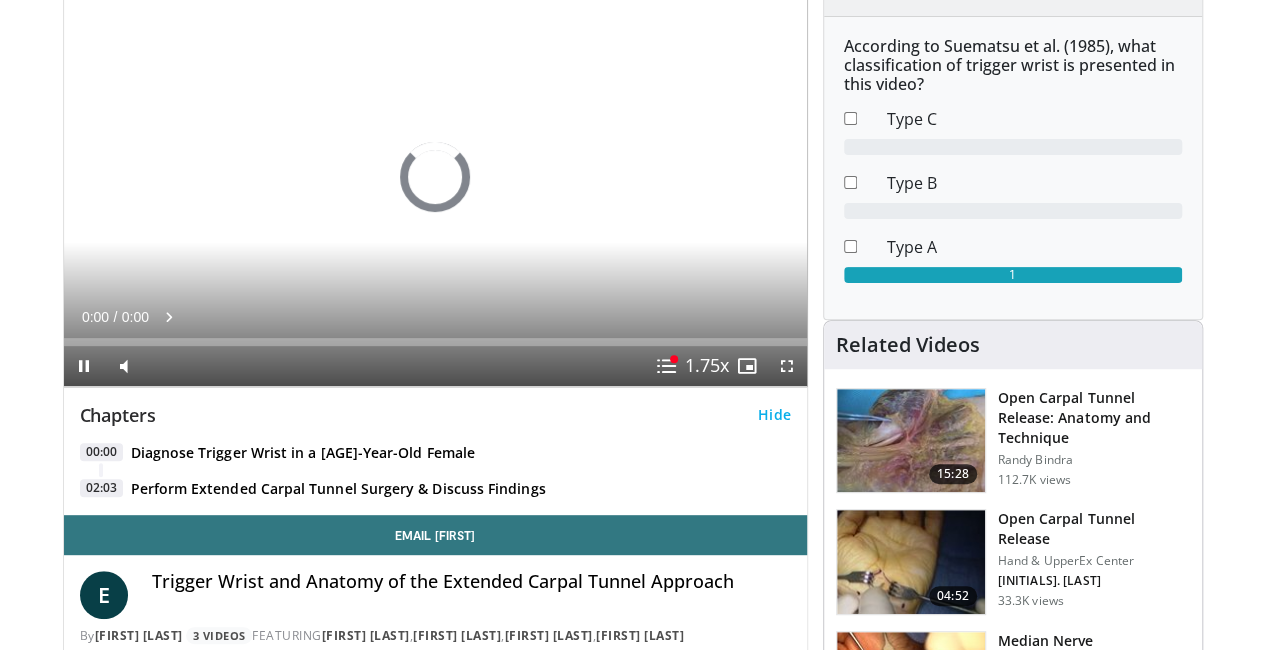 scroll, scrollTop: 0, scrollLeft: 0, axis: both 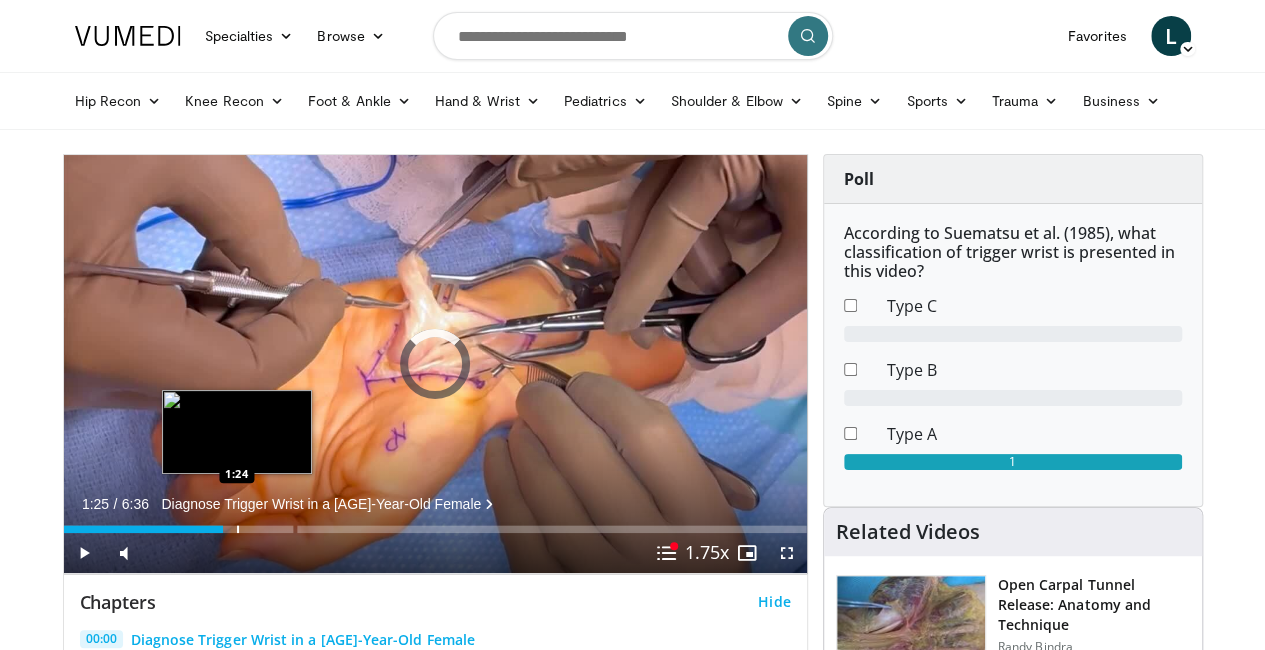 click at bounding box center [238, 529] 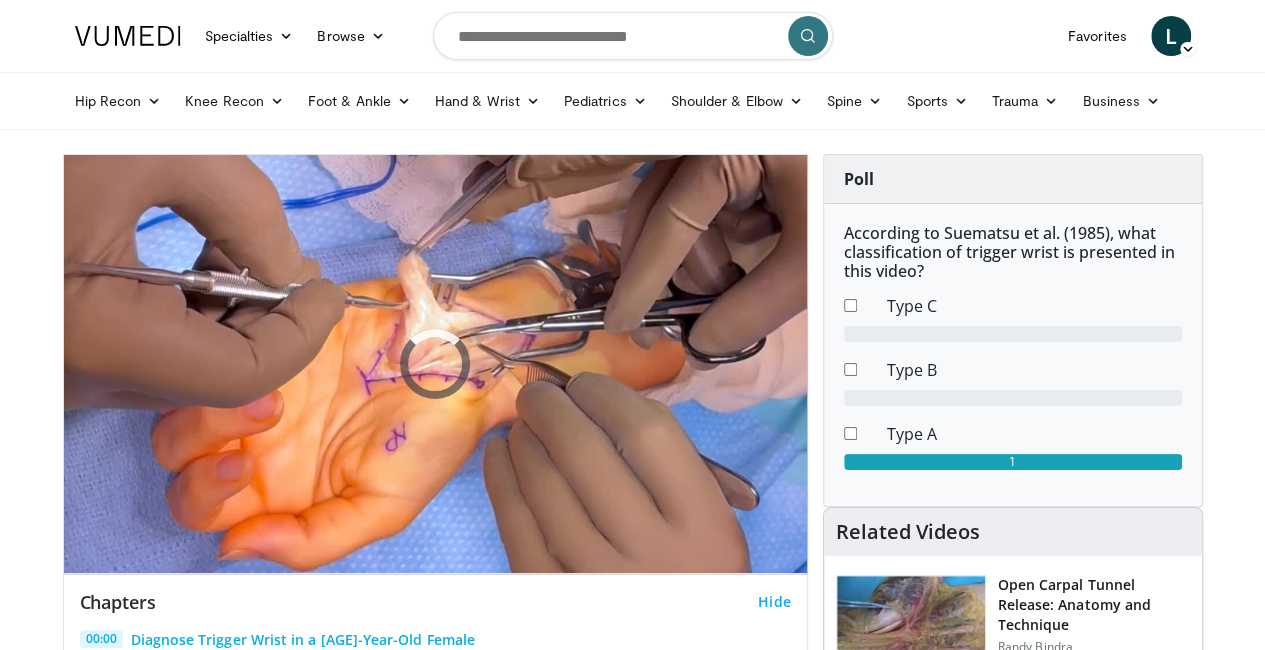 click on "Specialties
Adult & Family Medicine
Allergy, Asthma, Immunology
Anesthesiology
Cardiology
Dental
Dermatology
Endocrinology
Gastroenterology & Hepatology
General Surgery
Hematology & Oncology
Infectious Disease
Nephrology
Neurology
Neurosurgery
Obstetrics & Gynecology
Ophthalmology
Oral Maxillofacial
Orthopaedics
Otolaryngology
Pediatrics
Plastic Surgery
Podiatry
Psychiatry
Pulmonology
Radiation Oncology
Radiology
Rheumatology
Urology" at bounding box center (632, 1771) 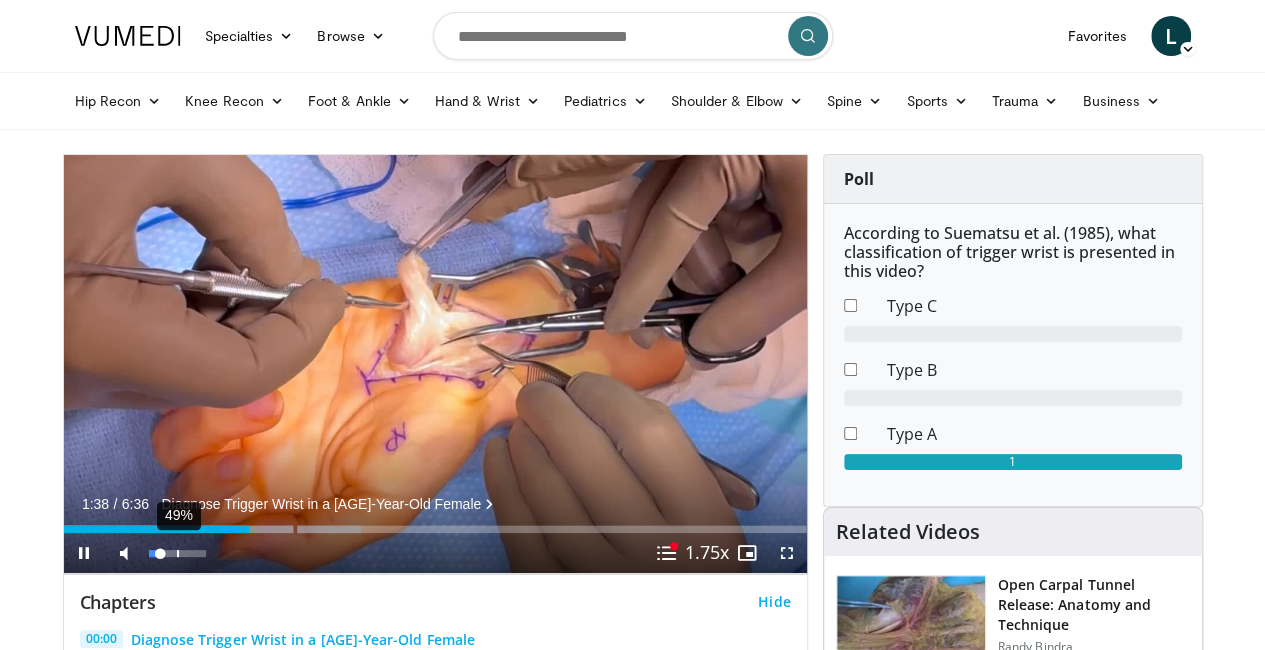 click on "49%" at bounding box center (177, 553) 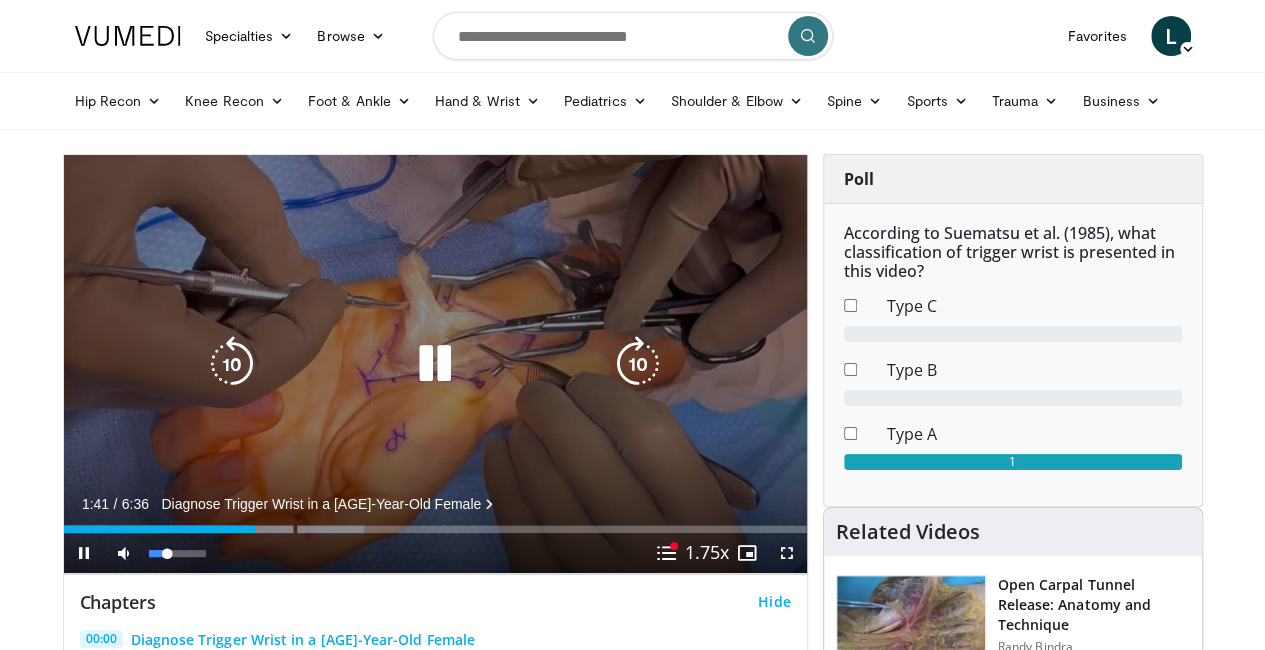 click at bounding box center (158, 553) 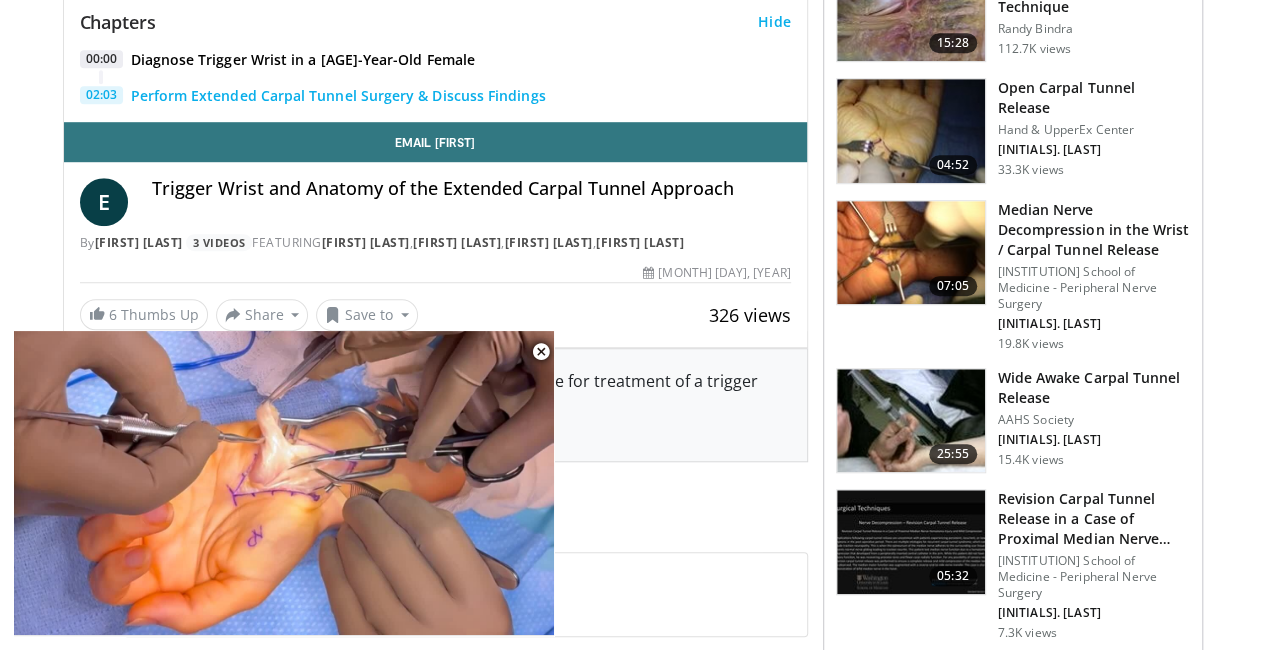 scroll, scrollTop: 615, scrollLeft: 0, axis: vertical 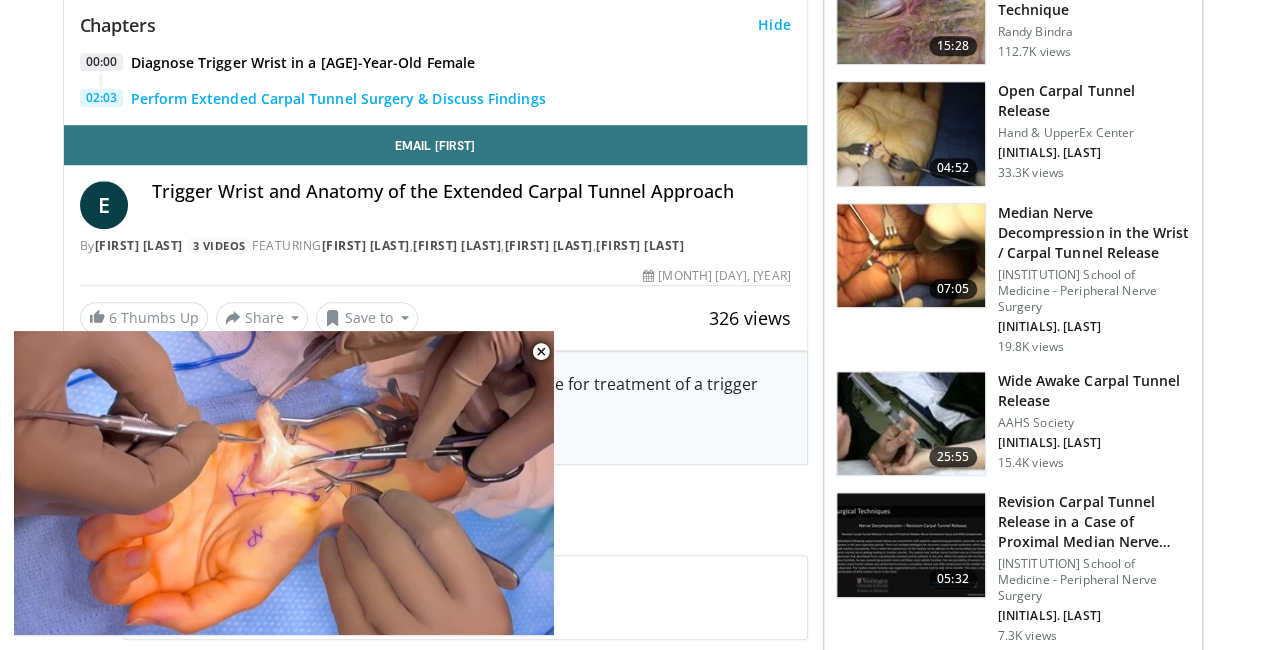 click at bounding box center (911, 256) 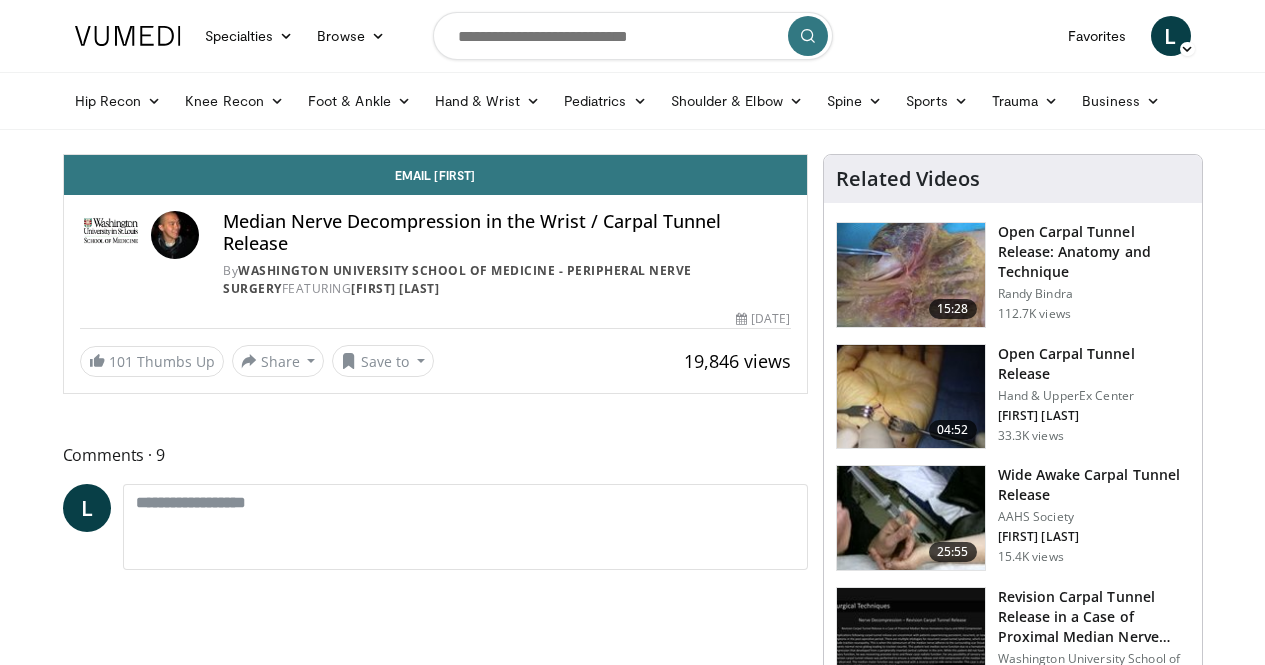 scroll, scrollTop: 0, scrollLeft: 0, axis: both 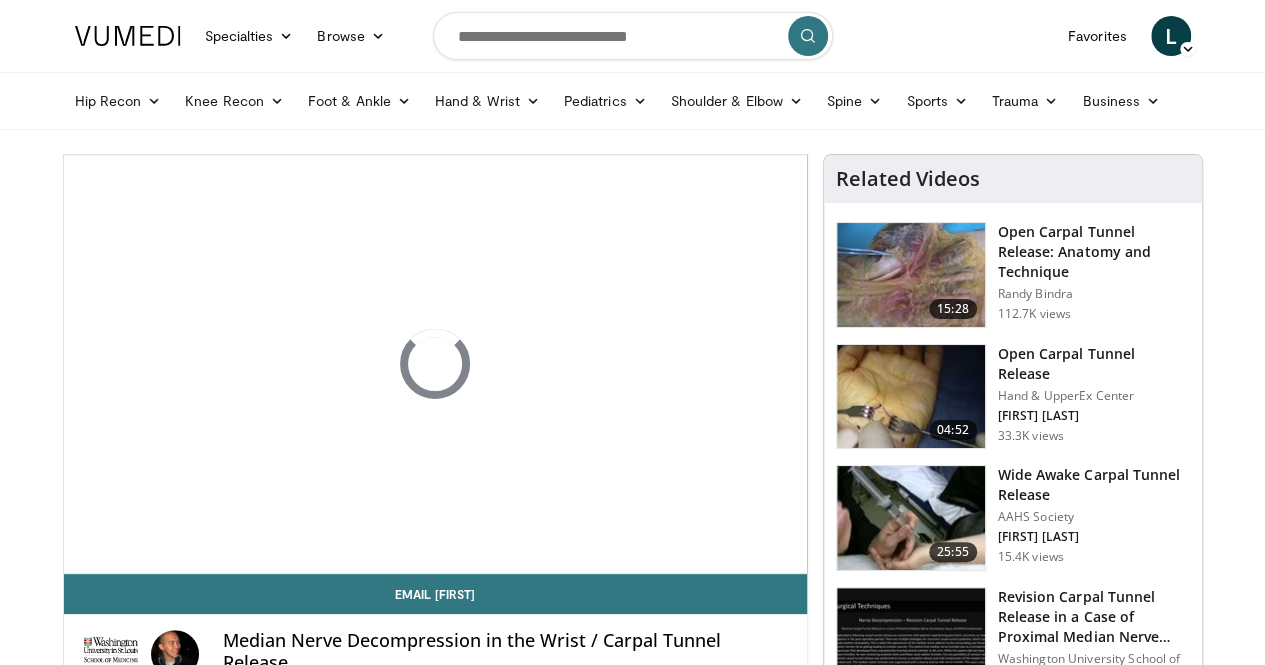 click on "Specialties
Adult & Family Medicine
Allergy, Asthma, Immunology
Anesthesiology
Cardiology
Dental
Dermatology
Endocrinology
Gastroenterology & Hepatology
General Surgery
Hematology & Oncology
Infectious Disease
Nephrology
Neurology
Neurosurgery
Obstetrics & Gynecology
Ophthalmology
Oral Maxillofacial
Orthopaedics
Otolaryngology
Pediatrics
Plastic Surgery
Podiatry
Psychiatry
Pulmonology
Radiation Oncology
Radiology
Rheumatology
Urology" at bounding box center (632, 1571) 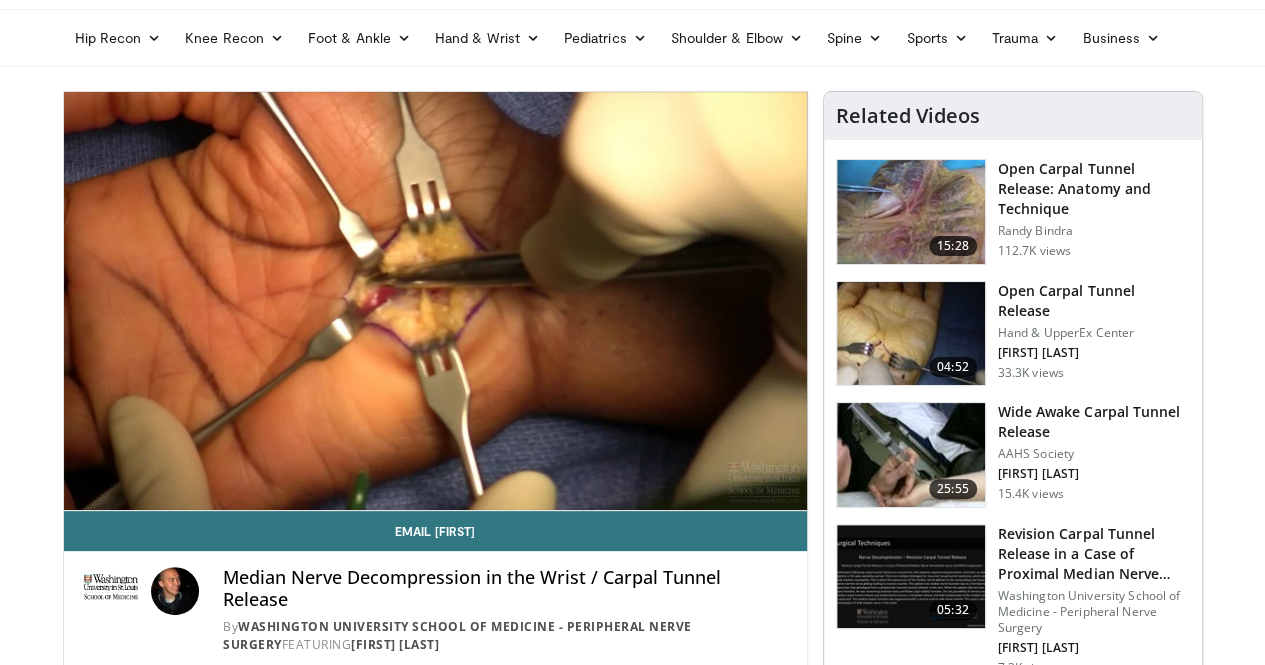 scroll, scrollTop: 74, scrollLeft: 0, axis: vertical 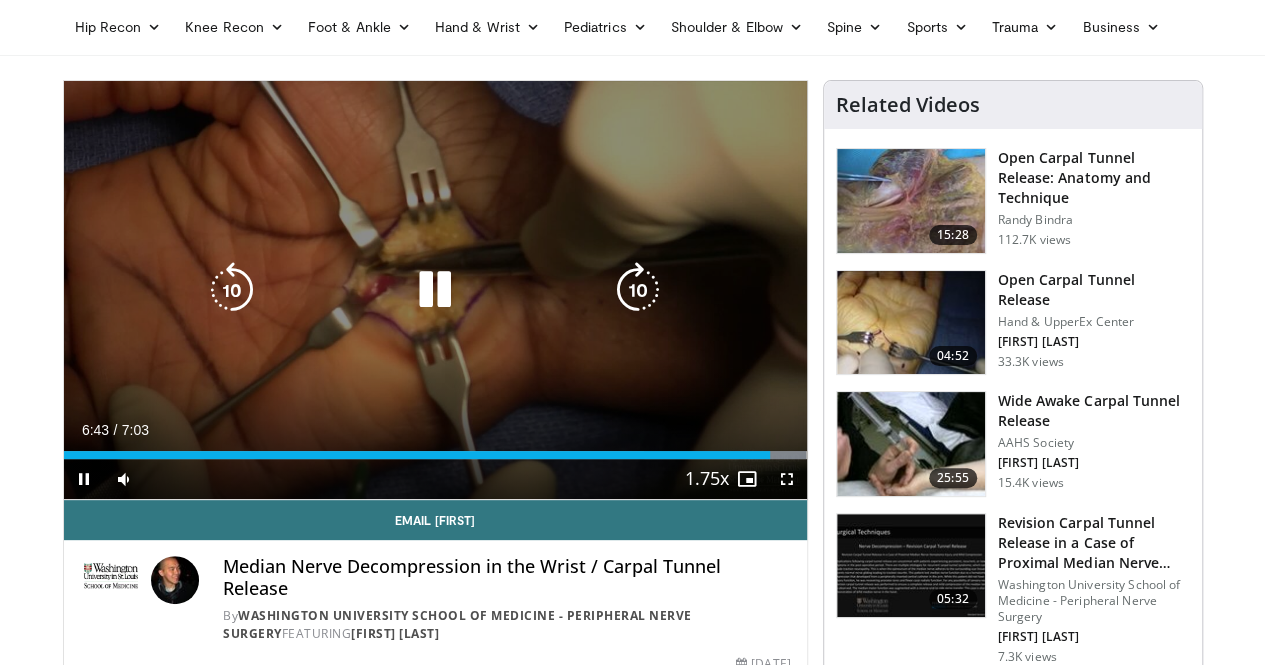 click on "10 seconds
Tap to unmute" at bounding box center (435, 290) 